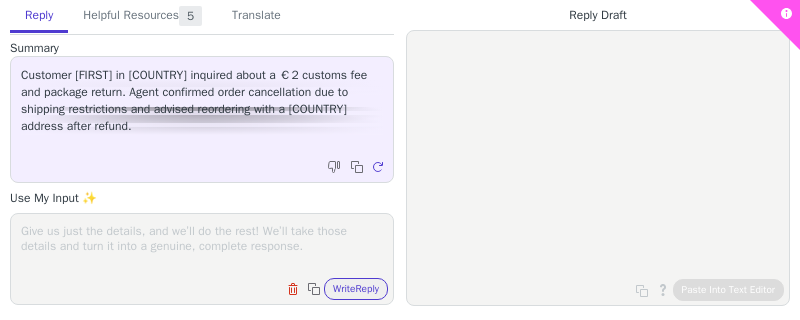 scroll, scrollTop: 0, scrollLeft: 0, axis: both 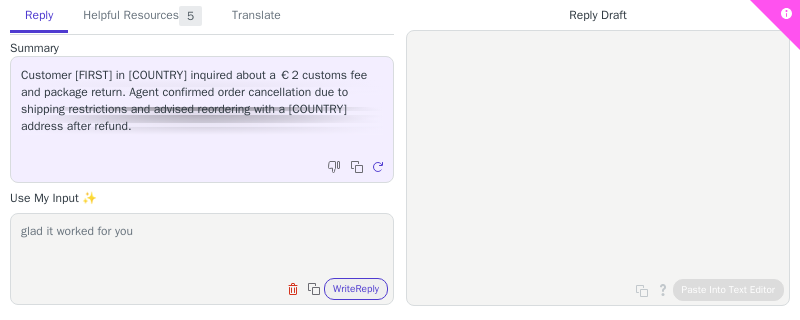 type on "glad it worked for you" 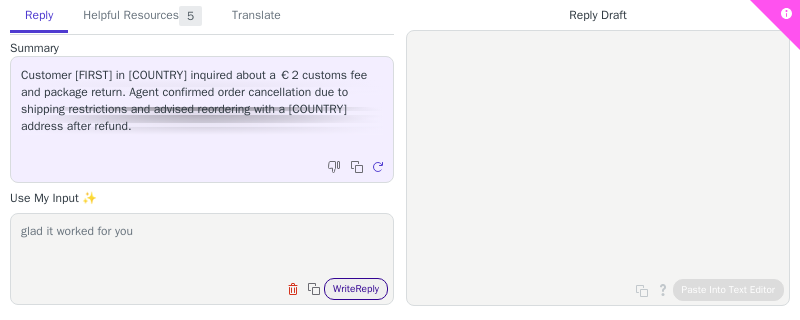 click on "Write  Reply" at bounding box center (356, 289) 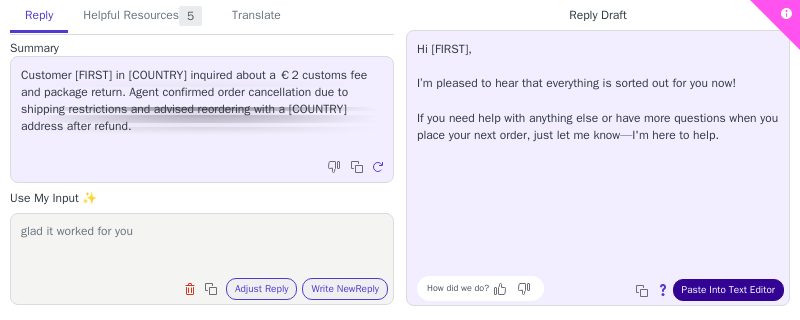 click on "Paste Into Text Editor" at bounding box center (728, 290) 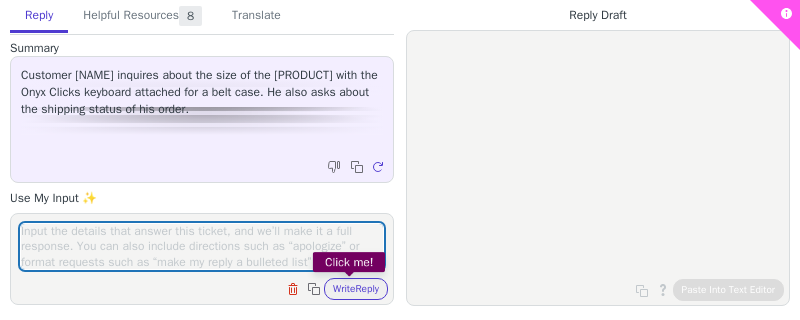 scroll, scrollTop: 0, scrollLeft: 0, axis: both 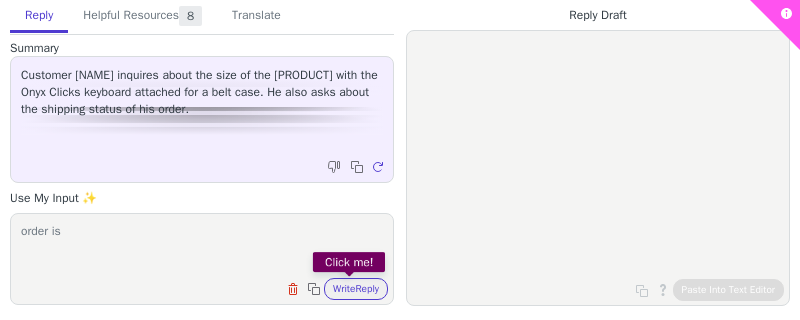click on "order is" at bounding box center [202, 246] 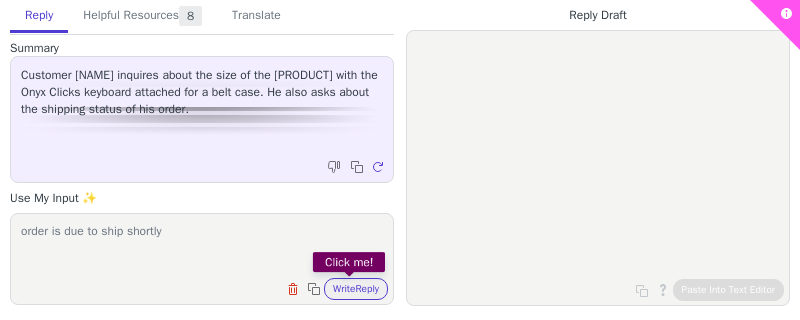 paste on "moto Razr:
•⁠  ⁠Flipped state: 215.9*77.76*12mm
•⁠  ⁠⁠Folded state：130.7*77.76*18.82mm" 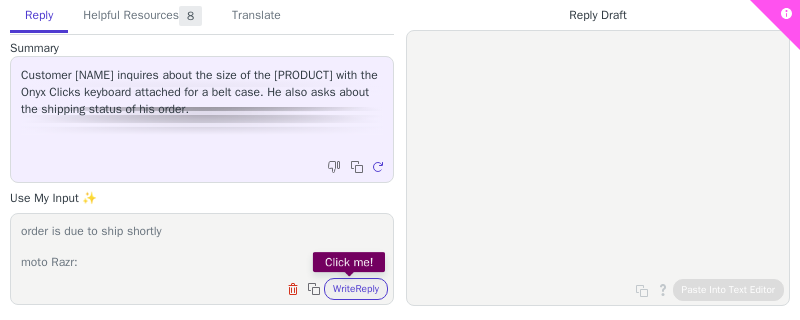 scroll, scrollTop: 0, scrollLeft: 0, axis: both 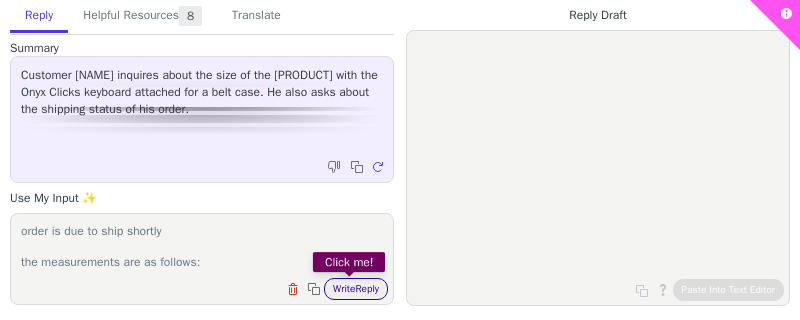 type on "order is due to ship shortly
the measurements are as follows:
moto Razr:
•⁠  ⁠Flipped state: 215.9*77.76*12mm
•⁠  ⁠⁠Folded state：130.7*77.76*18.82mm" 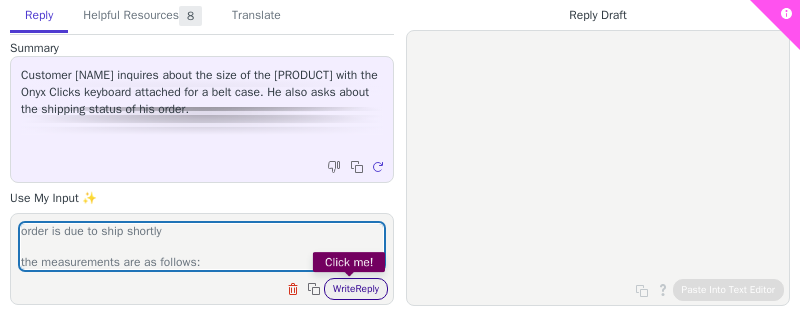 click on "Write  Reply" at bounding box center [356, 289] 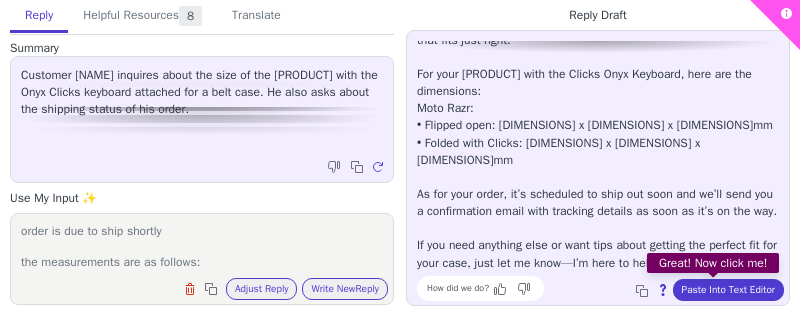 scroll, scrollTop: 94, scrollLeft: 0, axis: vertical 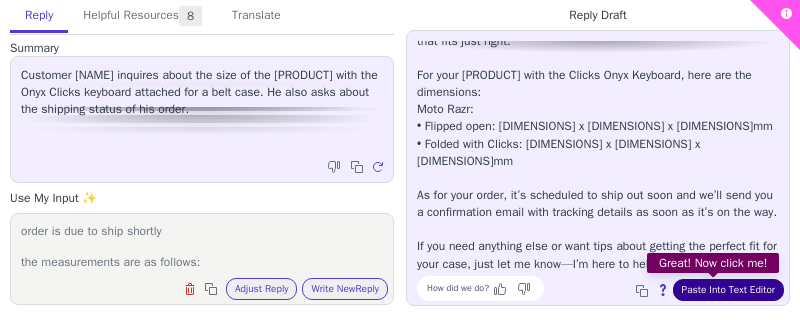 click on "Paste Into Text Editor" at bounding box center (728, 290) 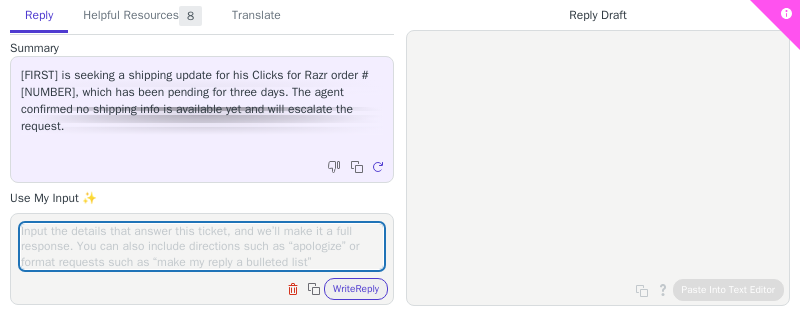 scroll, scrollTop: 0, scrollLeft: 0, axis: both 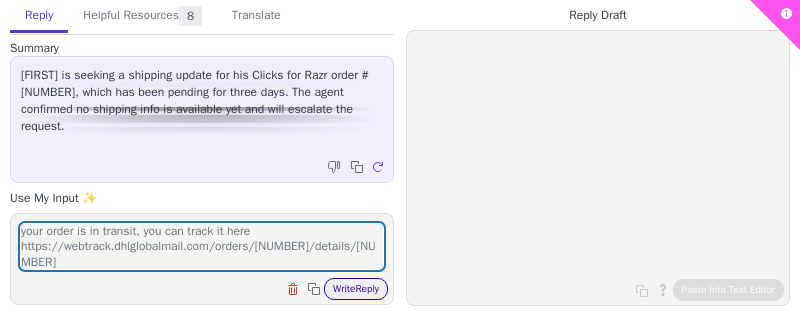 type on "your order is in transit, you can track it here https://webtrack.dhlglobalmail.com/orders/[NUMBER]/details/[NUMBER]" 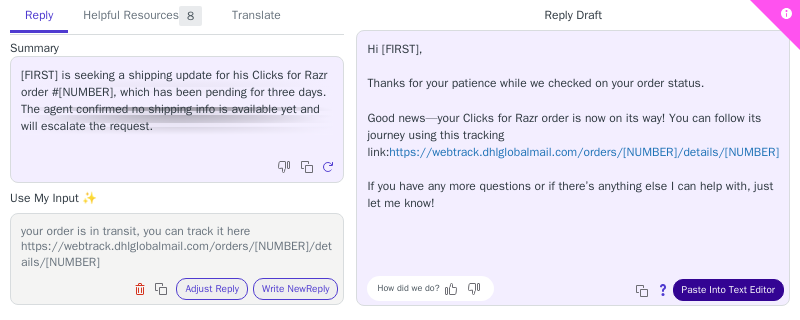 scroll, scrollTop: 291, scrollLeft: 0, axis: vertical 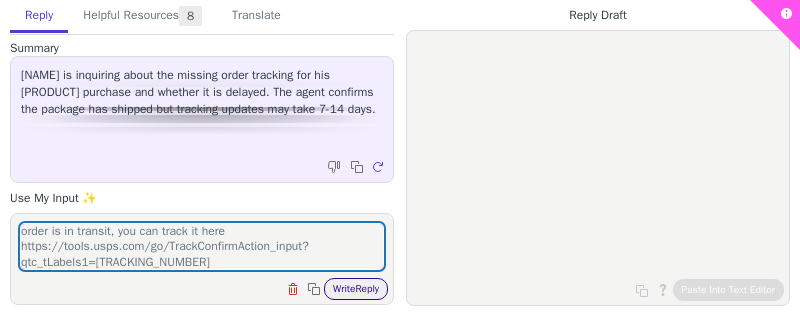 type on "order is in transit, you can track it here https://tools.usps.com/go/TrackConfirmAction_input?qtc_tLabels1=[TRACKING_NUMBER]" 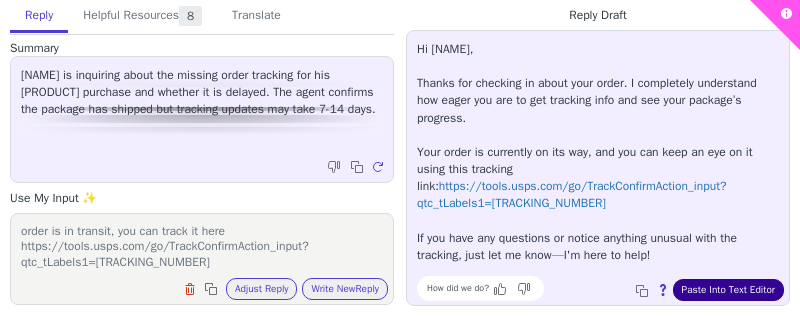 click on "Paste Into Text Editor" at bounding box center [728, 290] 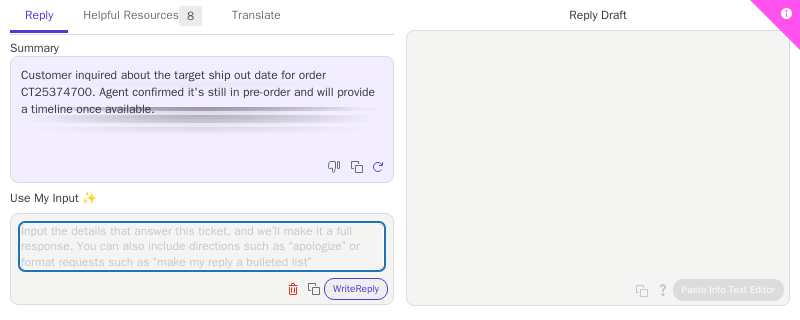 scroll, scrollTop: 0, scrollLeft: 0, axis: both 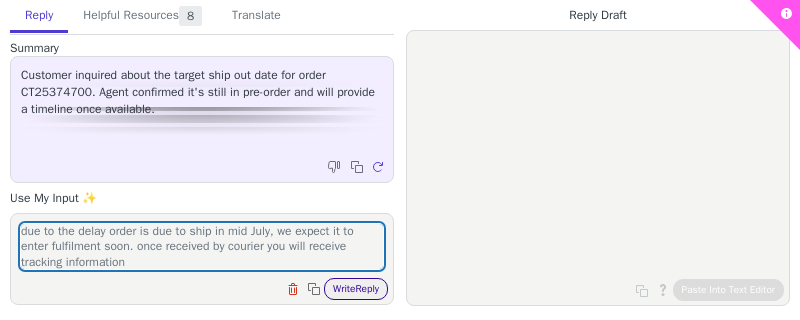 type on "due to the delay order is due to ship in mid July, we expect it to enter fulfilment soon. once received by courier you will receive tracking information" 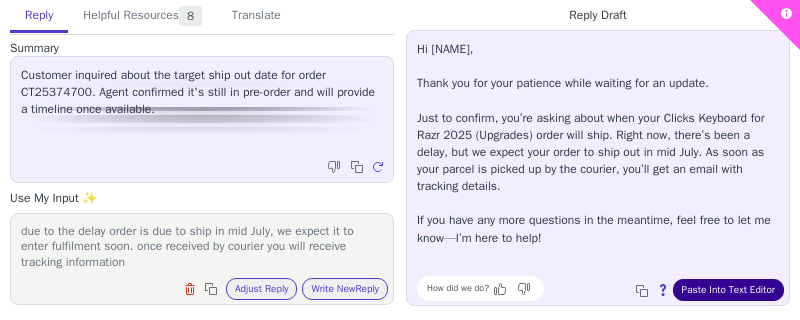 click on "Paste Into Text Editor" at bounding box center (728, 290) 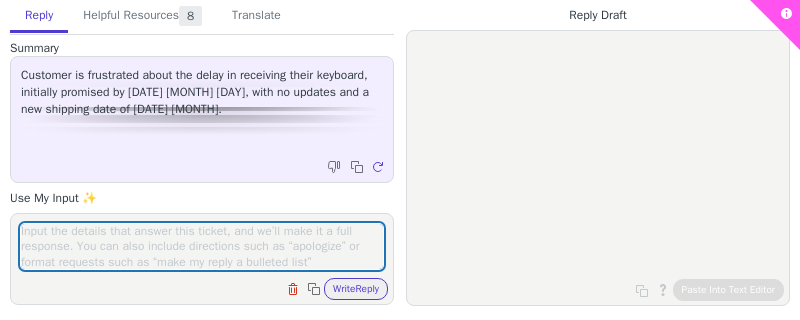 click at bounding box center [202, 246] 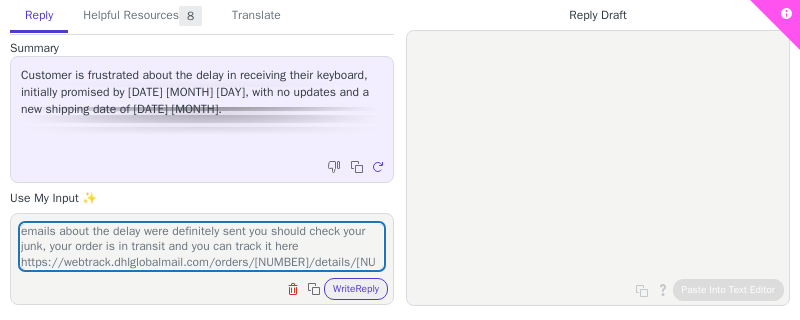 scroll, scrollTop: 15, scrollLeft: 0, axis: vertical 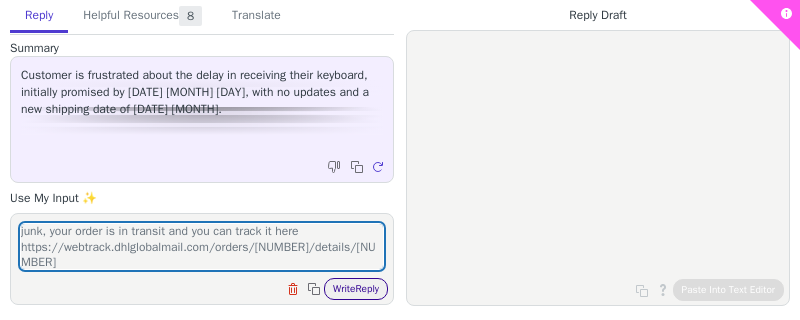 type on "emails about the delay were definitely sent you should check your junk, your order is in transit and you can track it here https://webtrack.dhlglobalmail.com/orders/[NUMBER]/details/[NUMBER]" 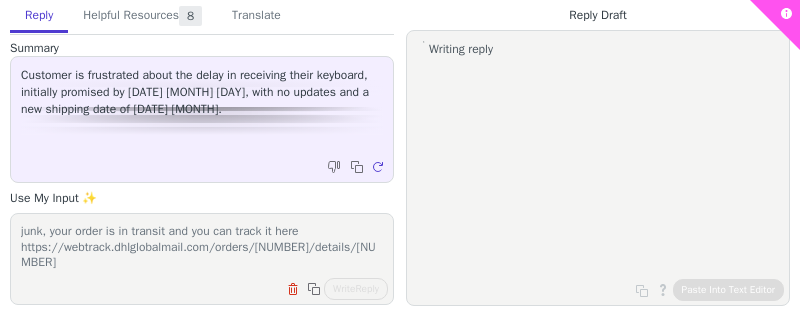 scroll, scrollTop: 0, scrollLeft: 0, axis: both 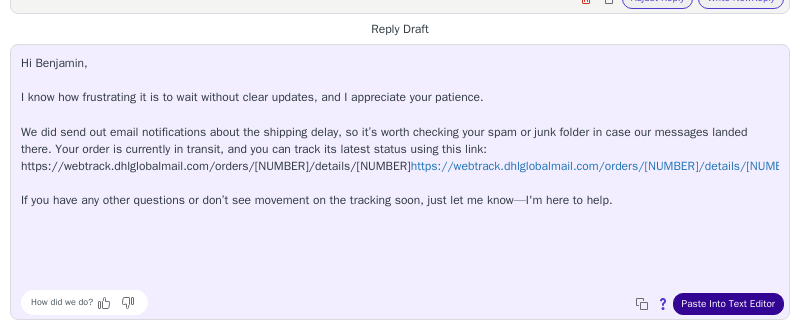 click on "Paste Into Text Editor" at bounding box center (728, 304) 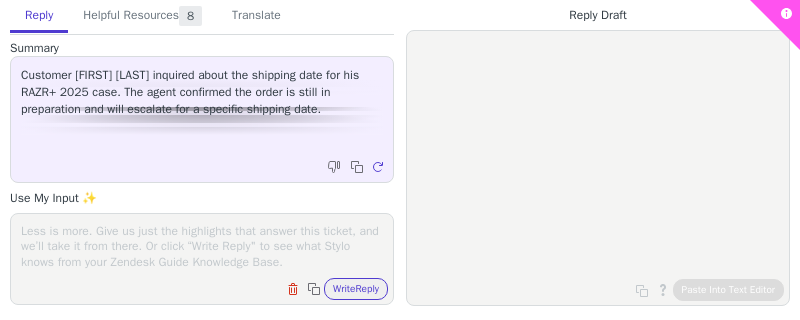 scroll, scrollTop: 0, scrollLeft: 0, axis: both 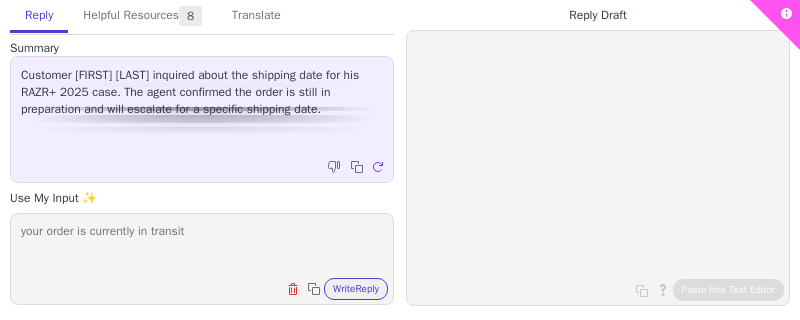 paste on "https://webtrack.dhlglobalmail.com/orders/33872507037457374/details/420330259261290326135018915526" 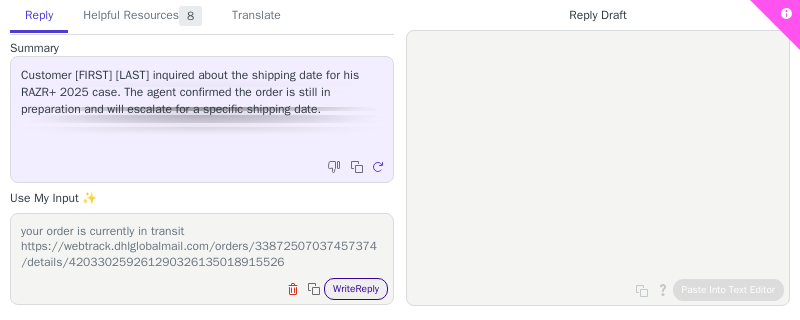 type on "your order is currently in transit https://webtrack.dhlglobalmail.com/orders/33872507037457374/details/420330259261290326135018915526" 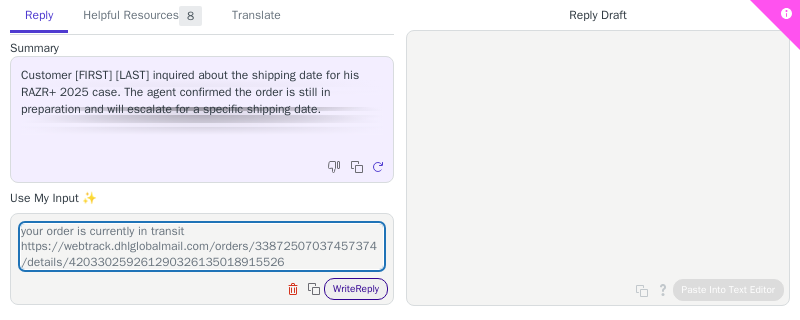 click on "Write  Reply" at bounding box center (356, 289) 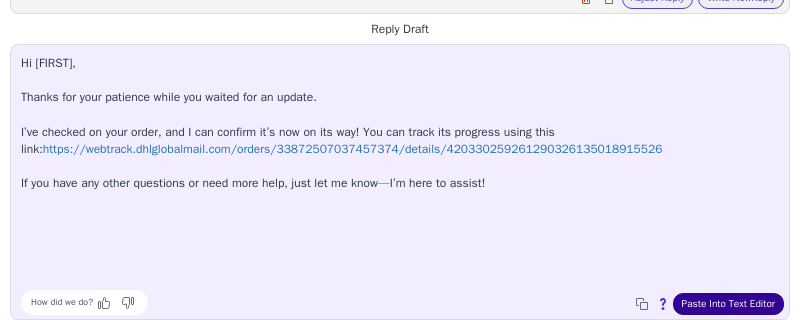 scroll, scrollTop: 291, scrollLeft: 0, axis: vertical 